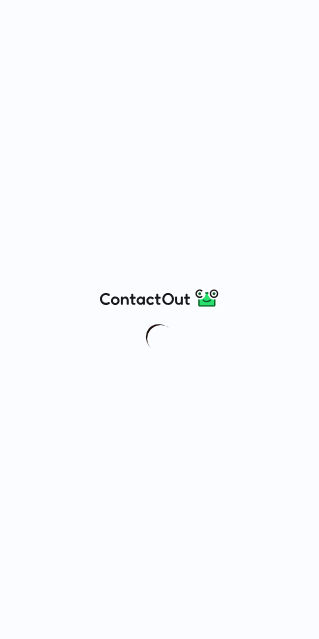 scroll, scrollTop: 0, scrollLeft: 0, axis: both 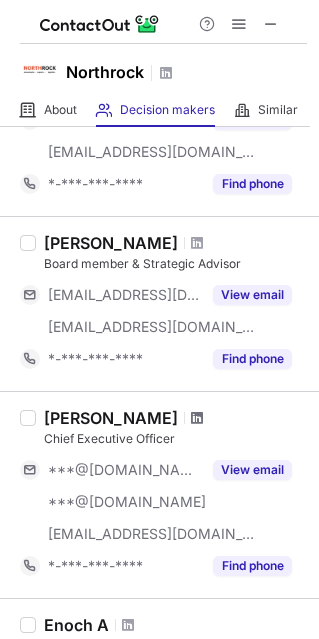 click at bounding box center (197, 418) 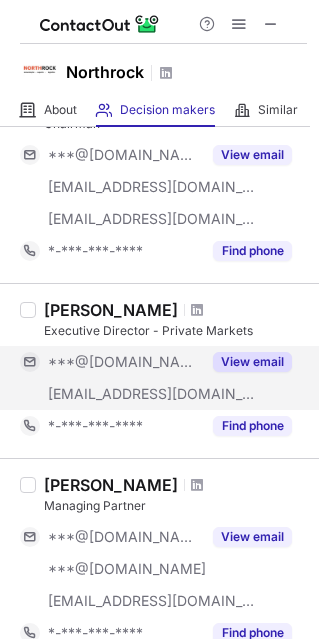 scroll, scrollTop: 1222, scrollLeft: 0, axis: vertical 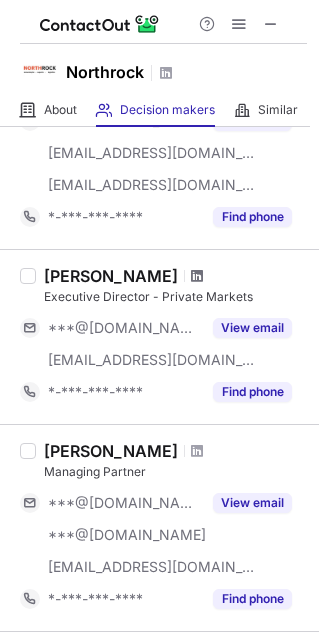 click at bounding box center [197, 276] 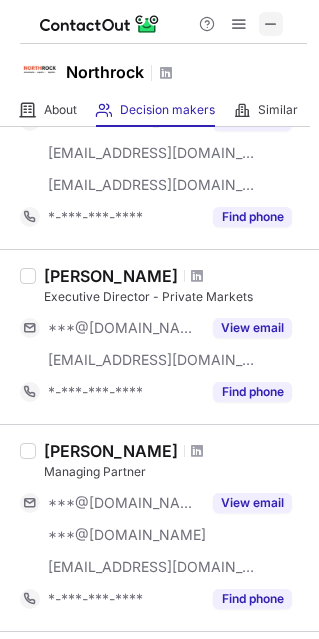 click at bounding box center (271, 24) 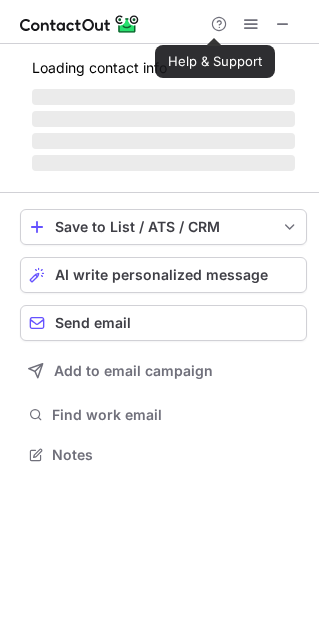 scroll, scrollTop: 10, scrollLeft: 9, axis: both 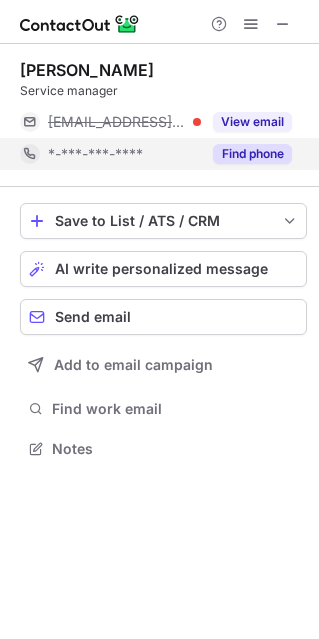 click on "Find phone" at bounding box center (246, 154) 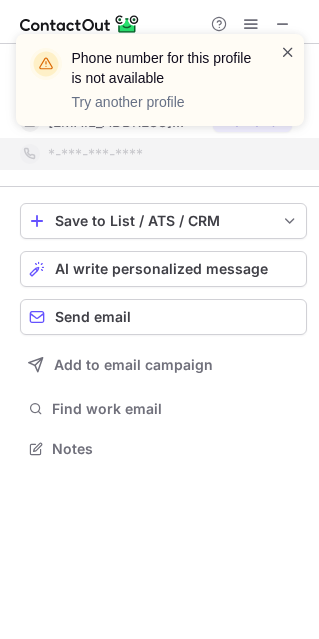click at bounding box center [288, 52] 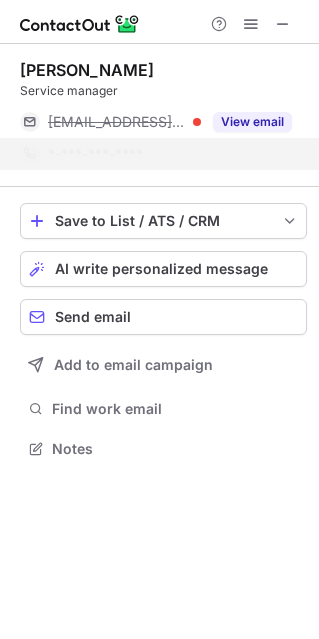 click at bounding box center [16, 123] 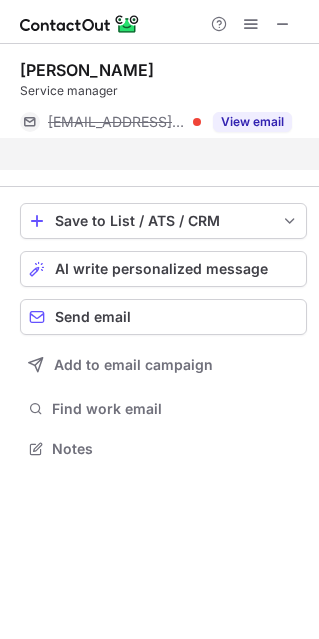 scroll, scrollTop: 402, scrollLeft: 319, axis: both 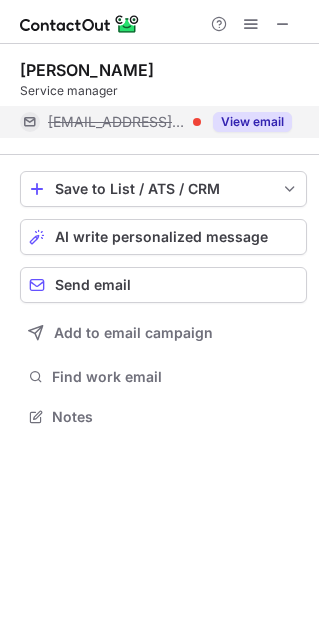 click on "View email" at bounding box center (252, 122) 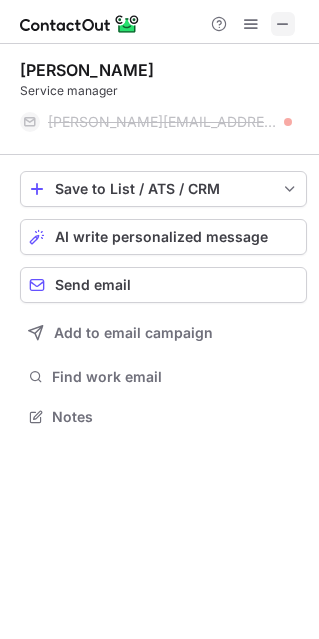 click at bounding box center (283, 24) 